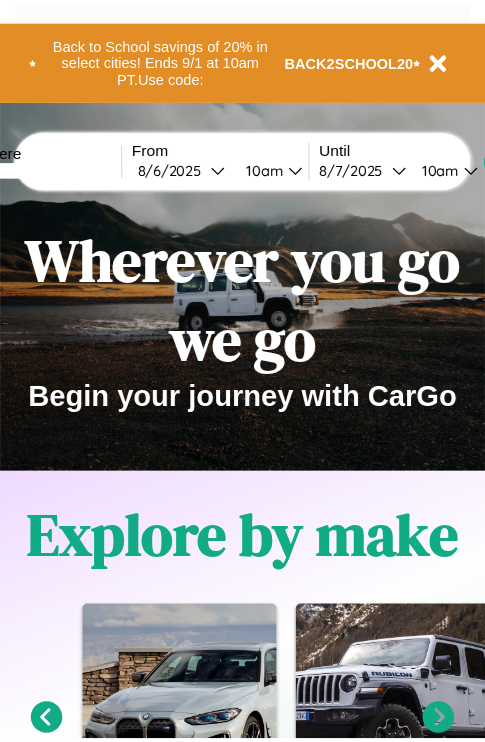 scroll, scrollTop: 0, scrollLeft: 0, axis: both 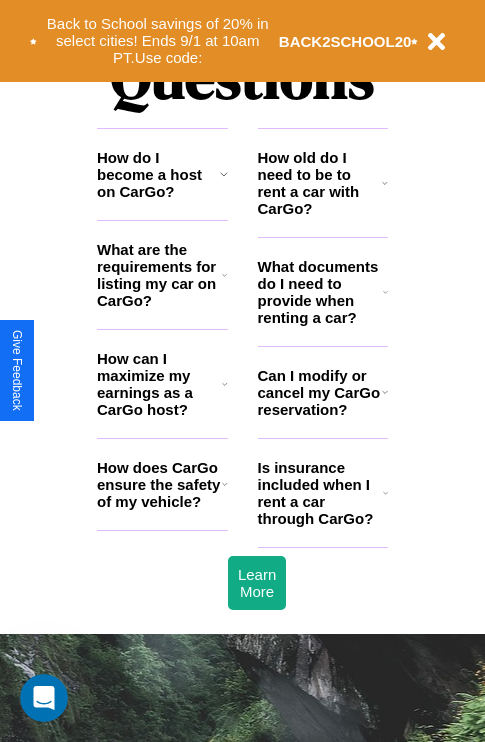 click on "What are the requirements for listing my car on CarGo?" at bounding box center (159, 275) 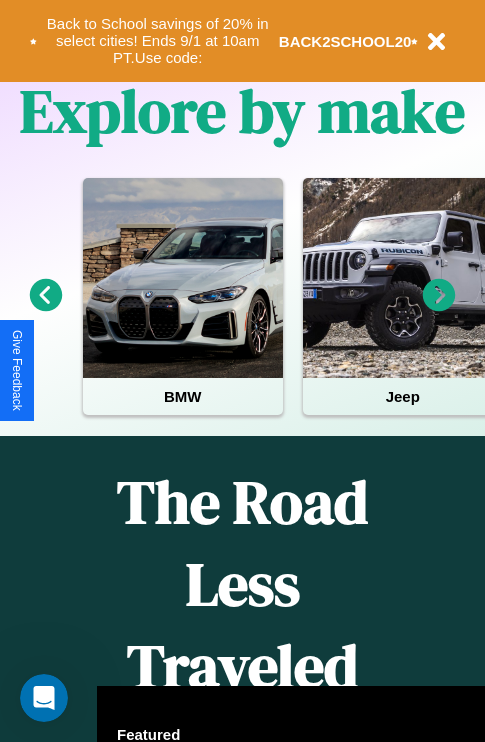 scroll, scrollTop: 308, scrollLeft: 0, axis: vertical 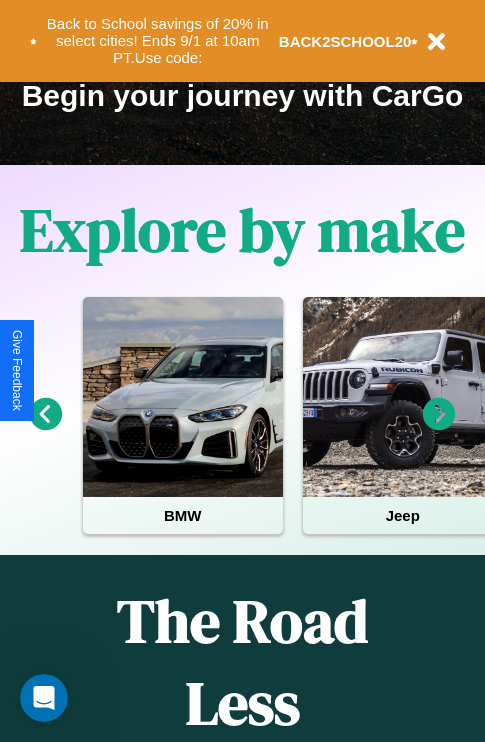 click 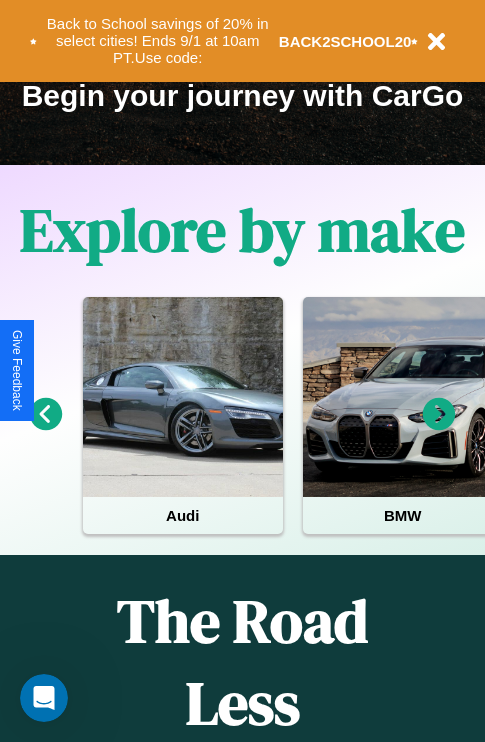 click 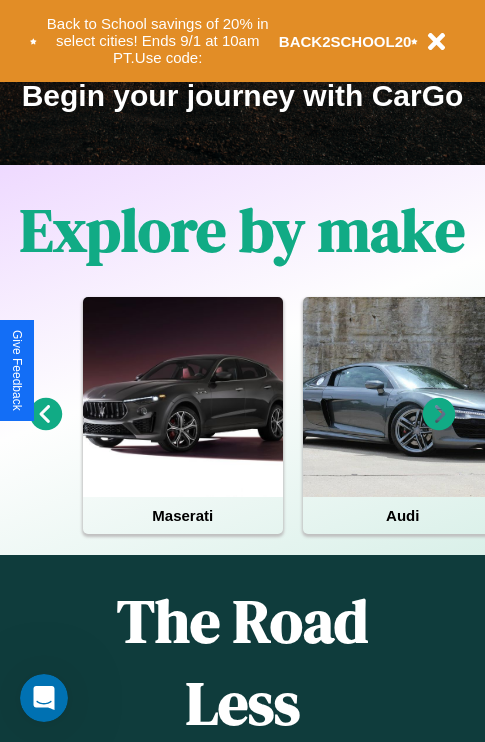 click 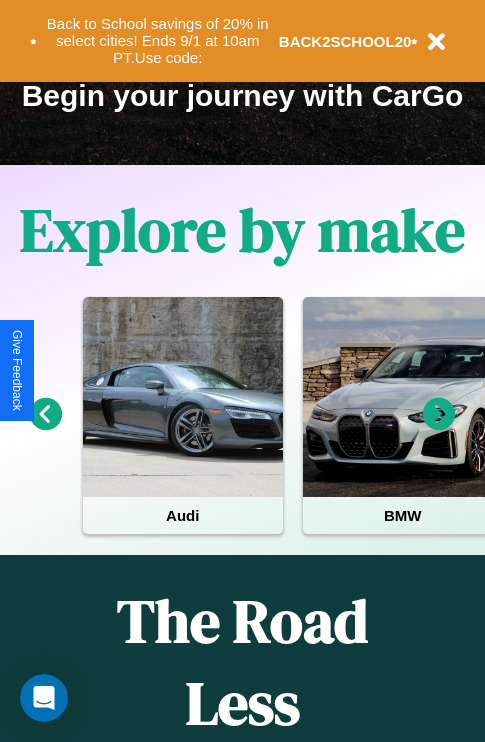 click 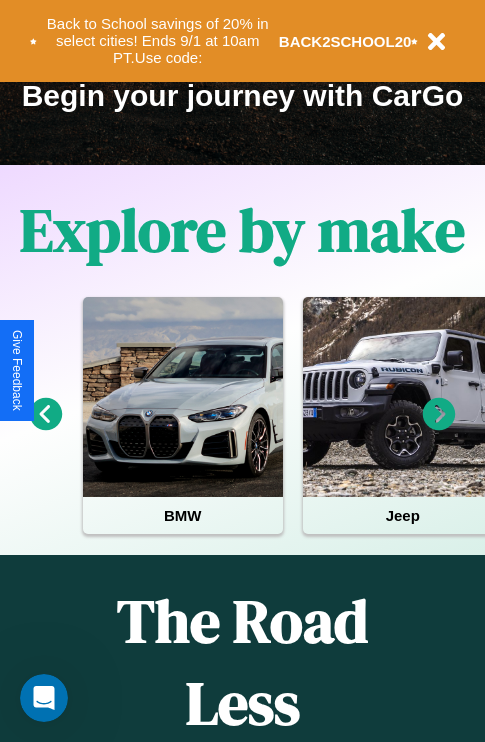 click 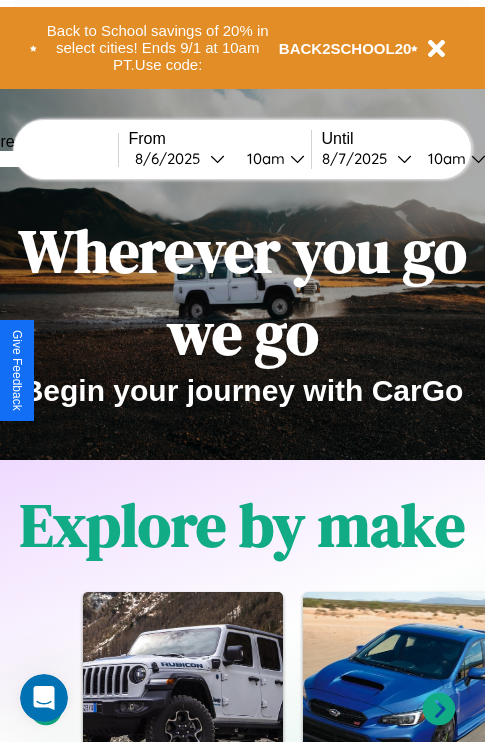 scroll, scrollTop: 0, scrollLeft: 0, axis: both 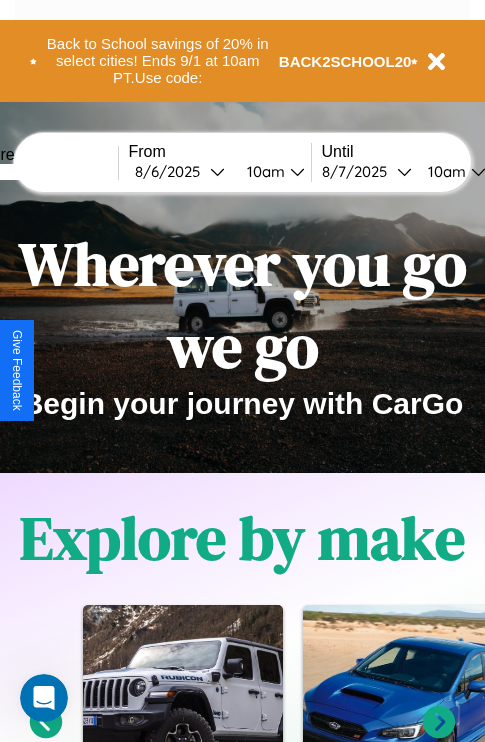 click at bounding box center [43, 172] 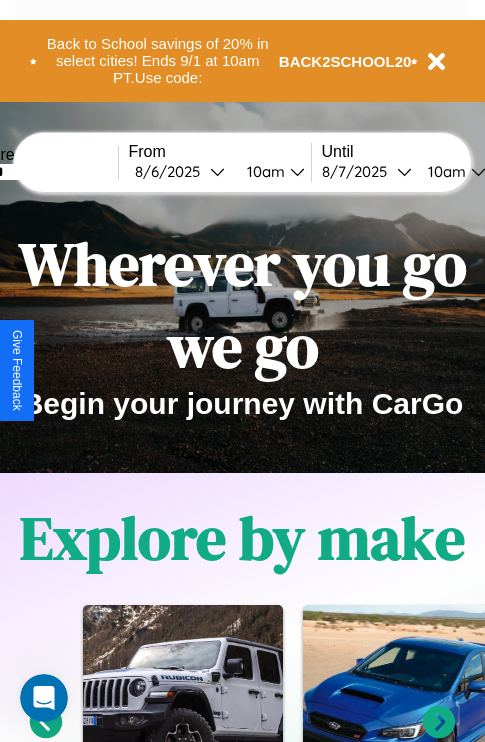 type on "******" 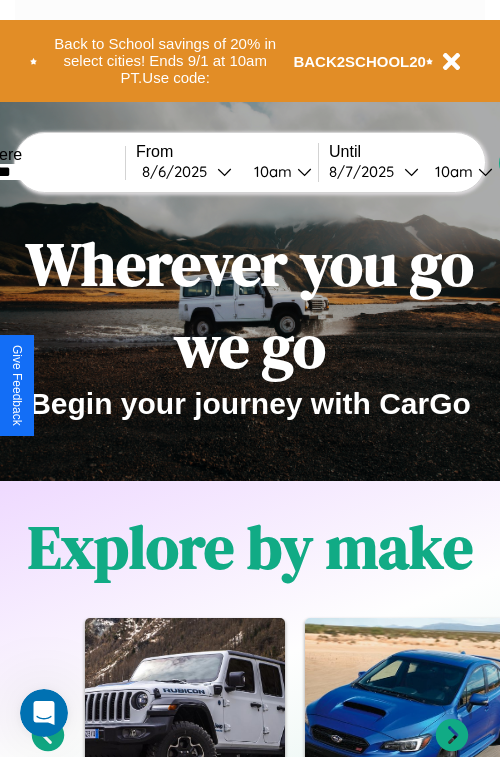 select on "*" 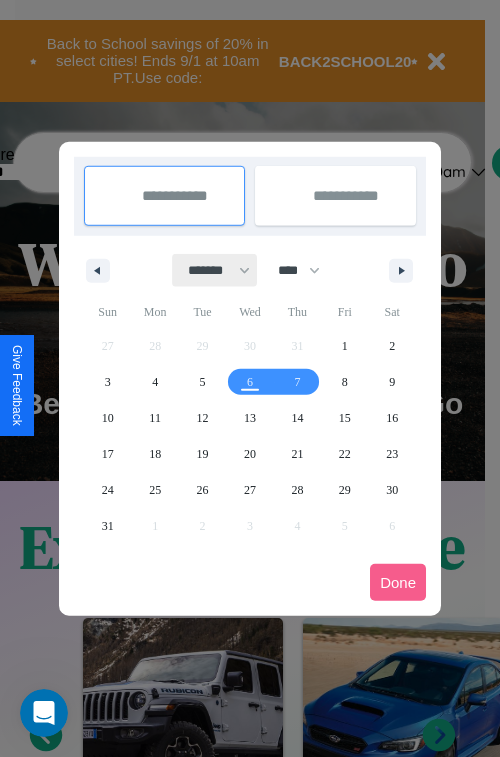 click on "******* ******** ***** ***** *** **** **** ****** ********* ******* ******** ********" at bounding box center [215, 270] 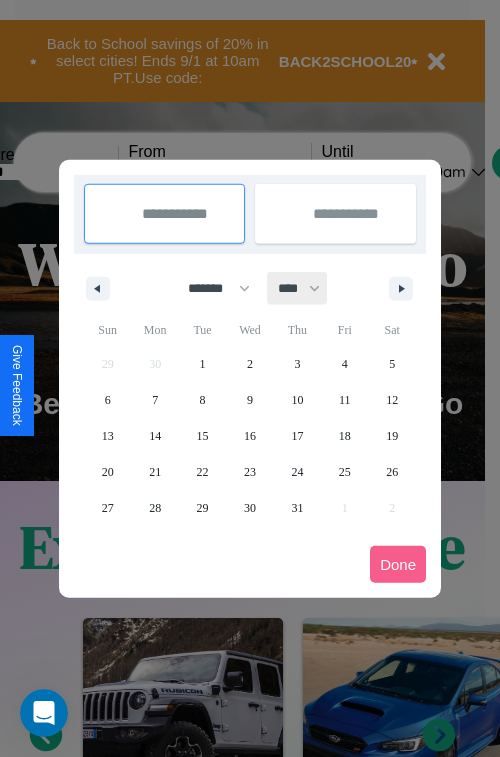 click on "**** **** **** **** **** **** **** **** **** **** **** **** **** **** **** **** **** **** **** **** **** **** **** **** **** **** **** **** **** **** **** **** **** **** **** **** **** **** **** **** **** **** **** **** **** **** **** **** **** **** **** **** **** **** **** **** **** **** **** **** **** **** **** **** **** **** **** **** **** **** **** **** **** **** **** **** **** **** **** **** **** **** **** **** **** **** **** **** **** **** **** **** **** **** **** **** **** **** **** **** **** **** **** **** **** **** **** **** **** **** **** **** **** **** **** **** **** **** **** **** ****" at bounding box center [298, 288] 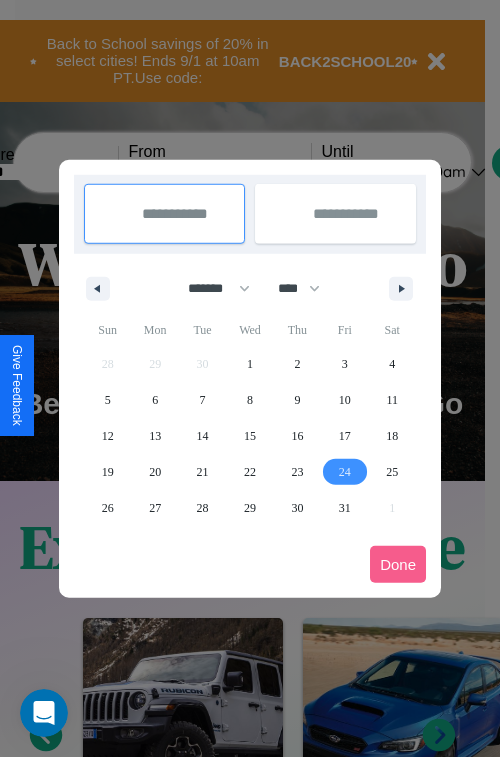 click on "24" at bounding box center [345, 472] 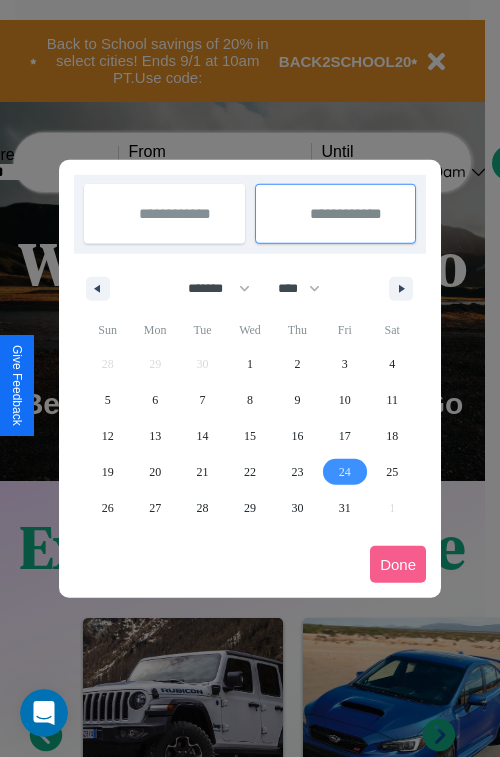 type on "**********" 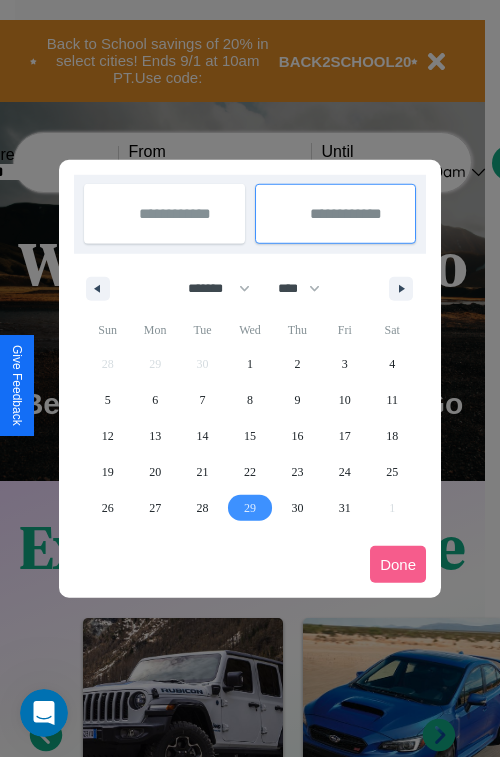 click on "29" at bounding box center [250, 508] 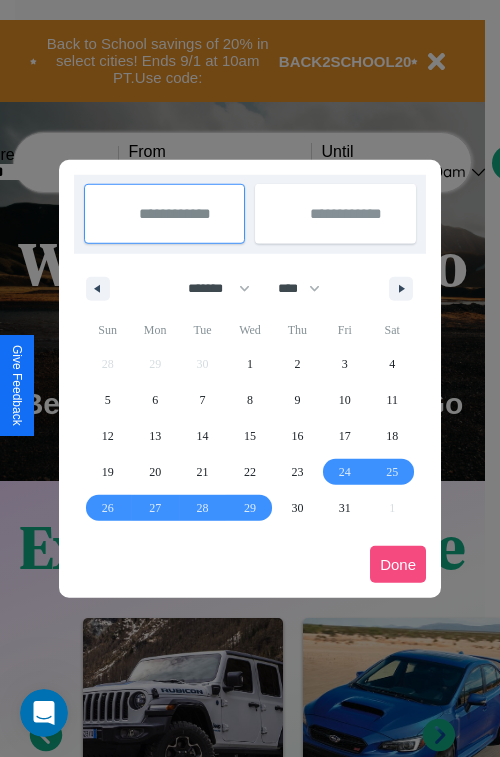 click on "Done" at bounding box center (398, 564) 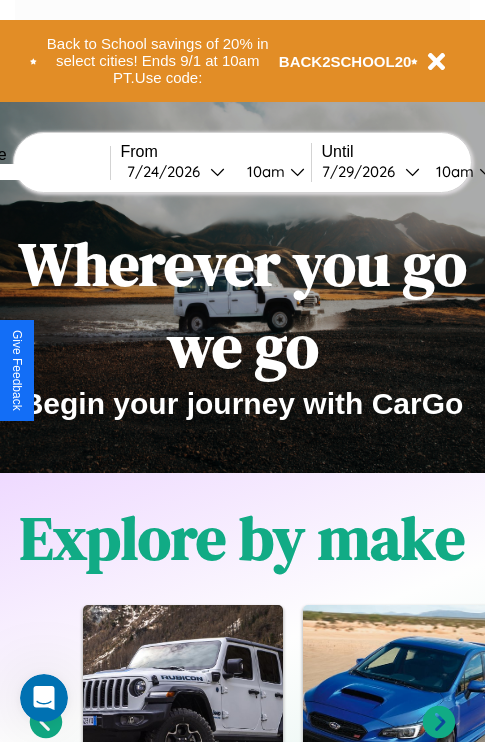 scroll, scrollTop: 0, scrollLeft: 76, axis: horizontal 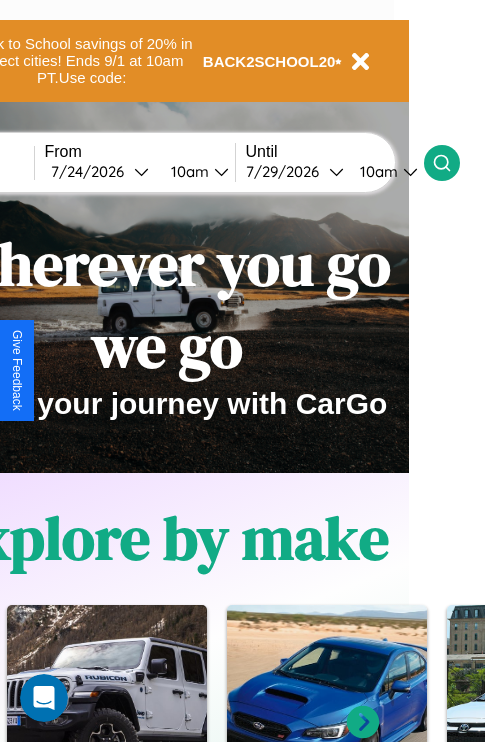 click 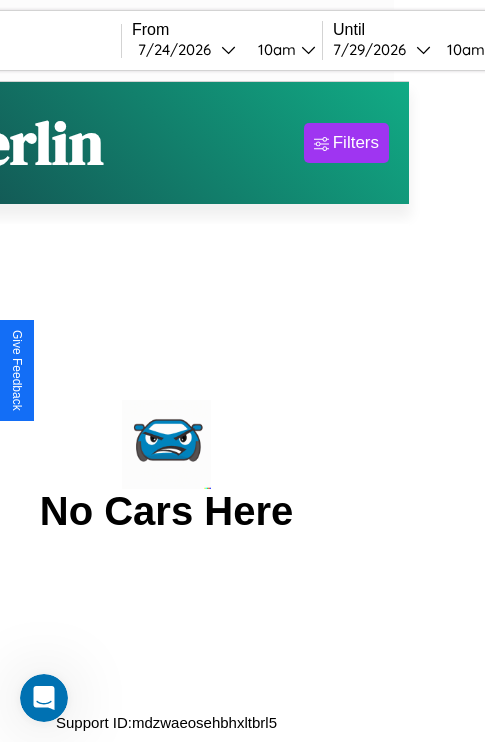 scroll, scrollTop: 0, scrollLeft: 0, axis: both 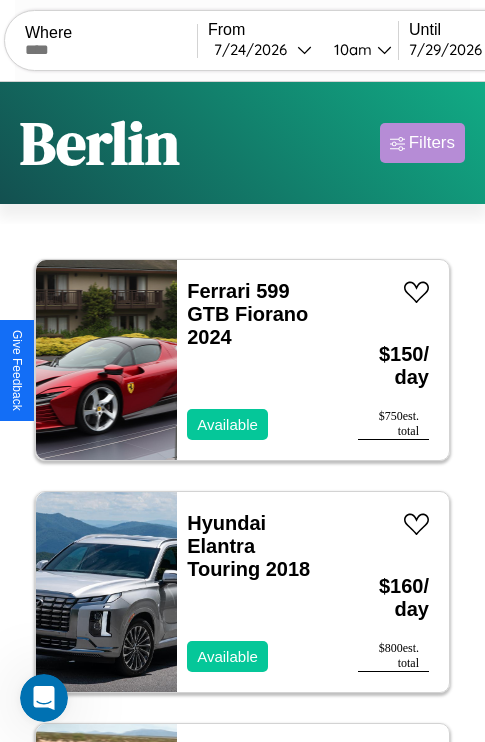 click on "Filters" at bounding box center [432, 143] 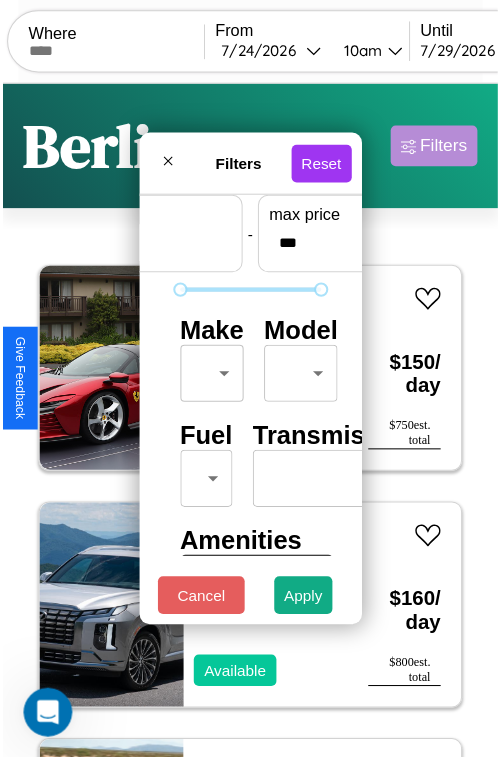 scroll, scrollTop: 59, scrollLeft: 0, axis: vertical 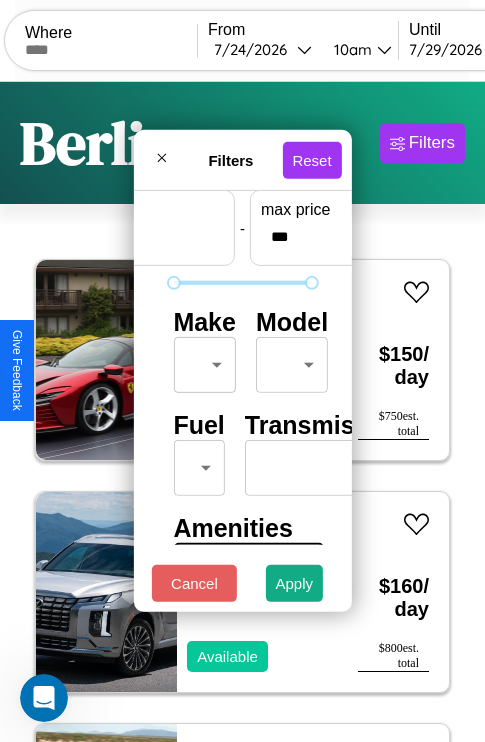 click on "CarGo Where From [DATE] [TIME] Until [DATE] [TIME] Become a Host Login Sign Up [CITY] Filters 48 cars in this area These cars can be picked up in this city. Ferrari 599 GTB Fiorano 2024 Available $ 150 / day $ 750 est. total Hyundai Elantra Touring 2018 Available $ 160 / day $ 800 est. total Subaru Ascent 2024 Available $ 140 / day $ 700 est. total Jaguar XK8 2014 Available $ 40 / day $ 200 est. total Lincoln MKS 2020 Available $ 40 / day $ 200 est. total Chevrolet Cutaway Van 2024 Available $ 50 / day $ 250 est. total Mercedes L1013 2018 Available $ 70 / day $ 350 est. total Hyundai Ioniq 9 2020 Available $ 190 / day $ 950 est. total Ford B700 2022 Available $ 110 / day $ 550 est. total Audi 4000 2014 Available $ 150 / day $ 750 est. total Audi A4 allroad 2016 Unavailable $ 130 / day $ 650 est. total Mazda CX-5 2019 Available $ 100 / day $ 500 est. total Aston Martin DB9 2017 Available $ 180 / day $ 900 est. total MKS" at bounding box center (242, 412) 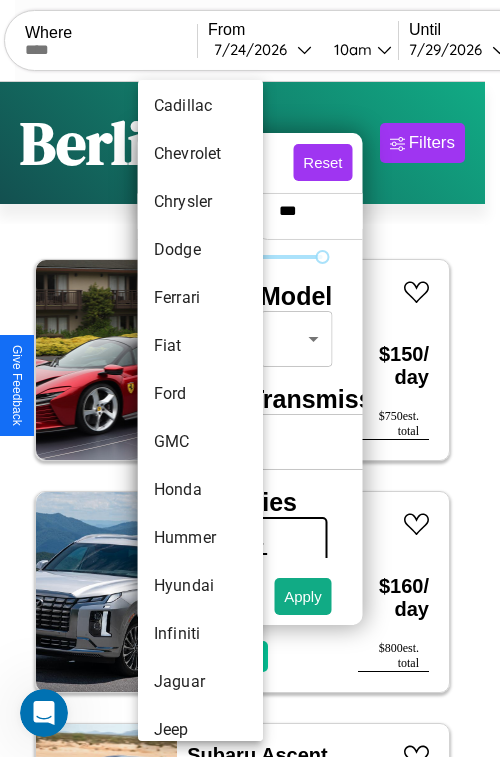 scroll, scrollTop: 758, scrollLeft: 0, axis: vertical 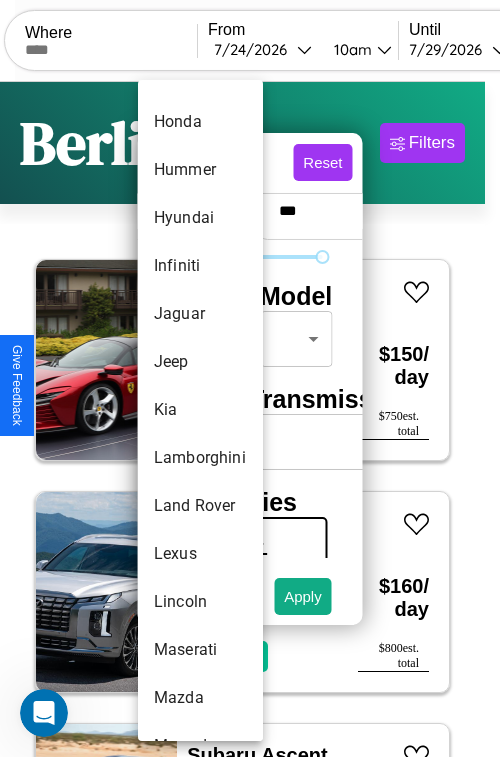 click on "Kia" at bounding box center [200, 410] 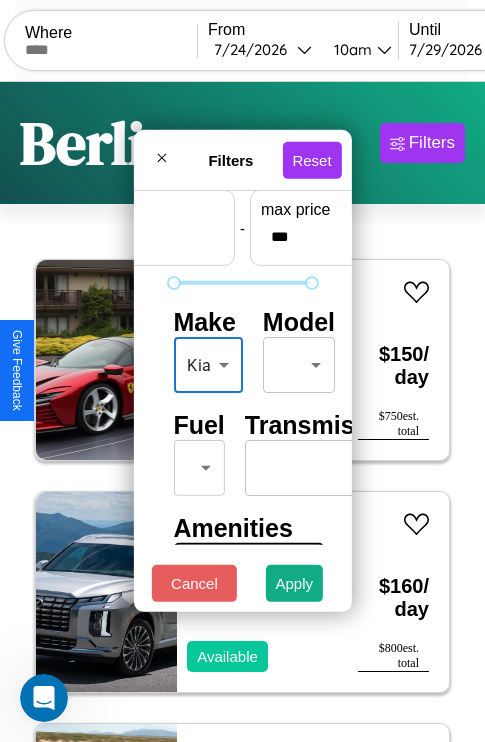 click on "CarGo Where From [DATE] [TIME] Until [DATE] [TIME] Become a Host Login Sign Up [CITY] Filters 48 cars in this area These cars can be picked up in this city. Ferrari 599 GTB Fiorano 2024 Available $ 150 / day $ 750 est. total Hyundai Elantra Touring 2018 Available $ 160 / day $ 800 est. total Subaru Ascent 2024 Available $ 140 / day $ 700 est. total Jaguar XK8 2014 Available $ 40 / day $ 200 est. total Lincoln MKS 2020 Available $ 40 / day $ 200 est. total Chevrolet Cutaway Van 2024 Available $ 50 / day $ 250 est. total Mercedes L1013 2018 Available $ 70 / day $ 350 est. total Hyundai Ioniq 9 2020 Available $ 190 / day $ 950 est. total Ford B700 2022 Available $ 110 / day $ 550 est. total Audi 4000 2014 Available $ 150 / day $ 750 est. total Audi A4 allroad 2016 Unavailable $ 130 / day $ 650 est. total Mazda CX-5 2019 Available $ 100 / day $ 500 est. total Aston Martin DB9 2017 Available $ 180 / day $ 900 est. total MKS" at bounding box center (242, 412) 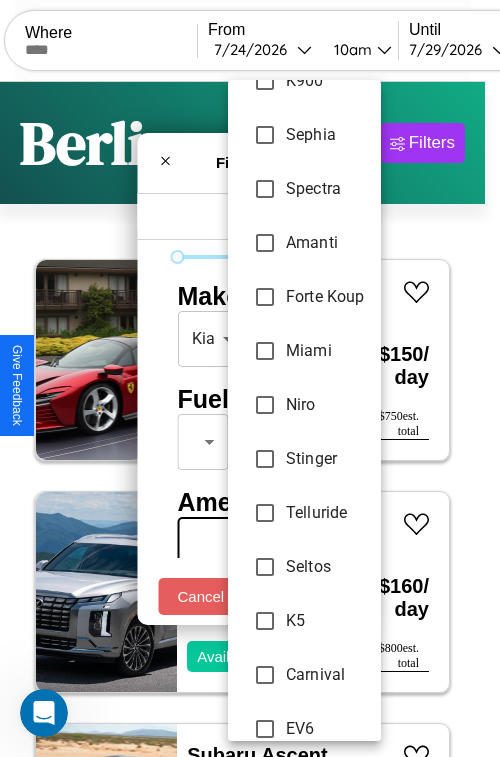 scroll, scrollTop: 671, scrollLeft: 0, axis: vertical 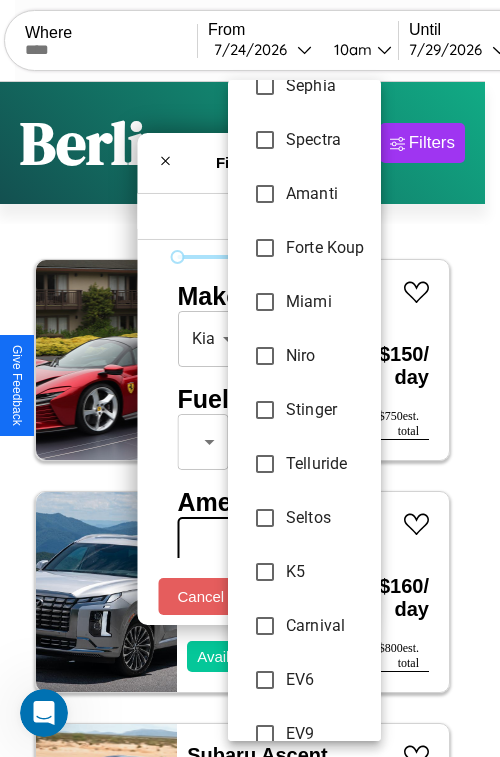 type on "**********" 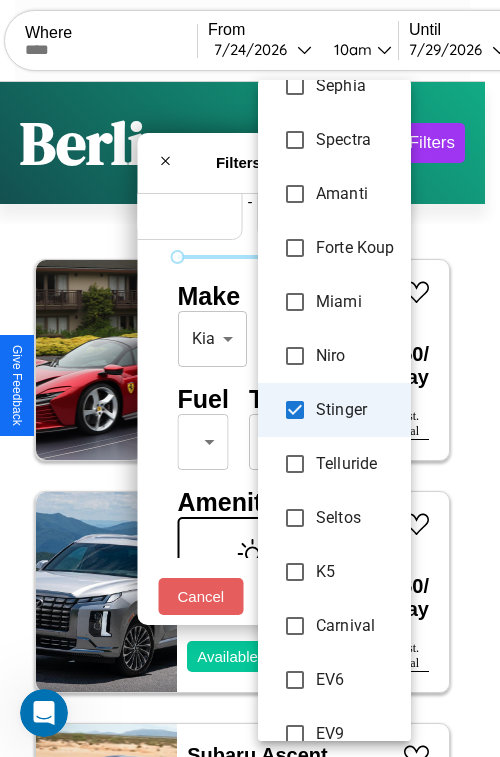 click at bounding box center (250, 378) 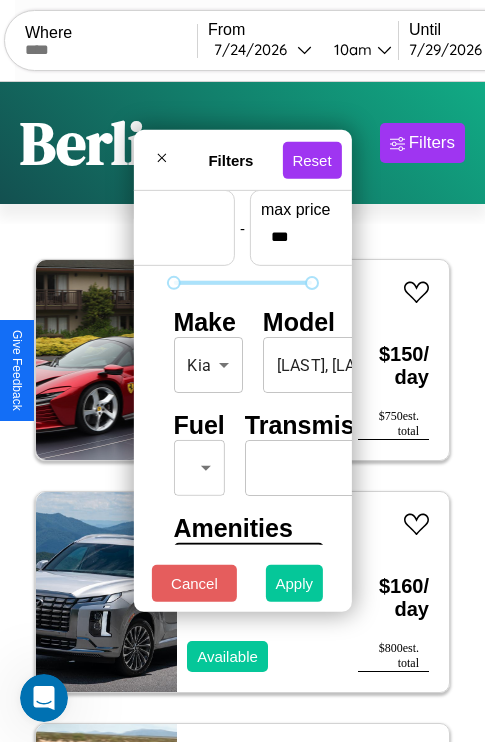 click on "Apply" at bounding box center [295, 583] 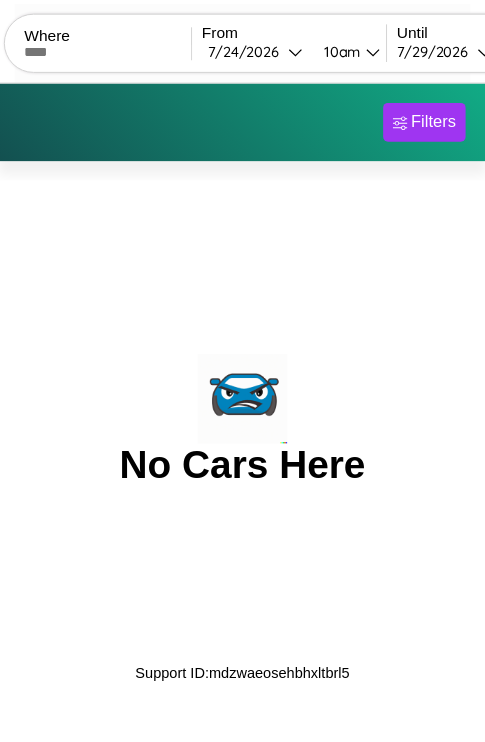 scroll, scrollTop: 0, scrollLeft: 0, axis: both 